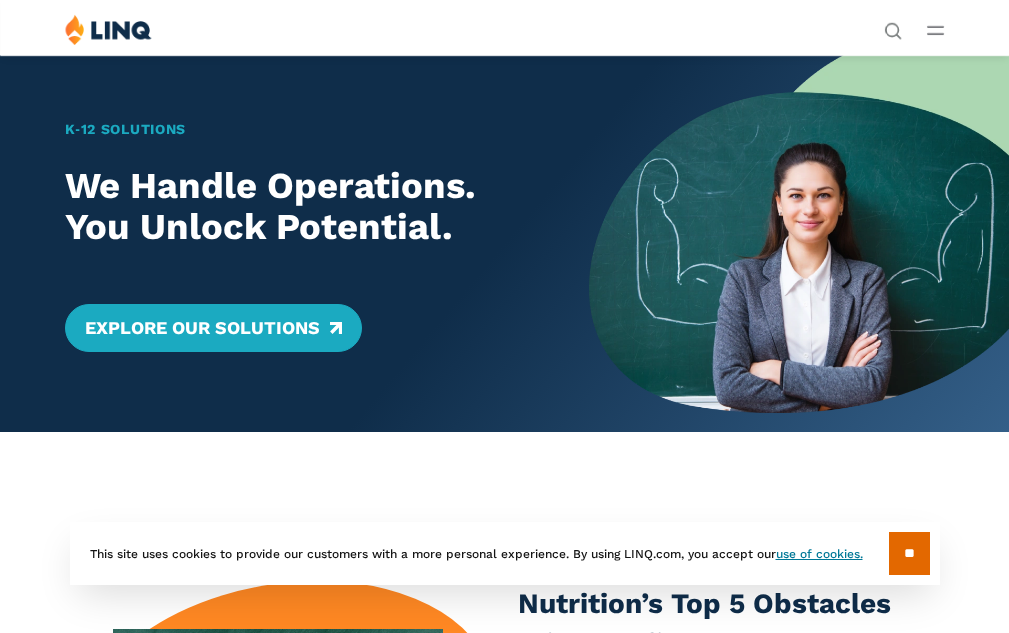 scroll, scrollTop: 0, scrollLeft: 0, axis: both 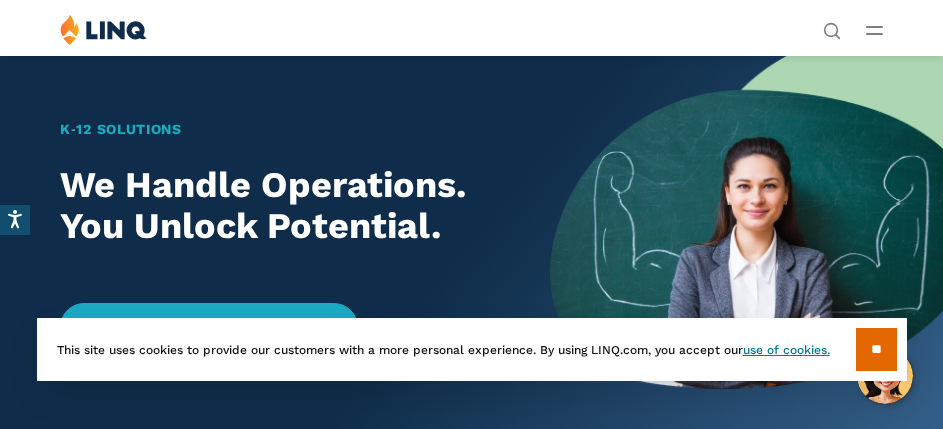 click at bounding box center (874, 30) 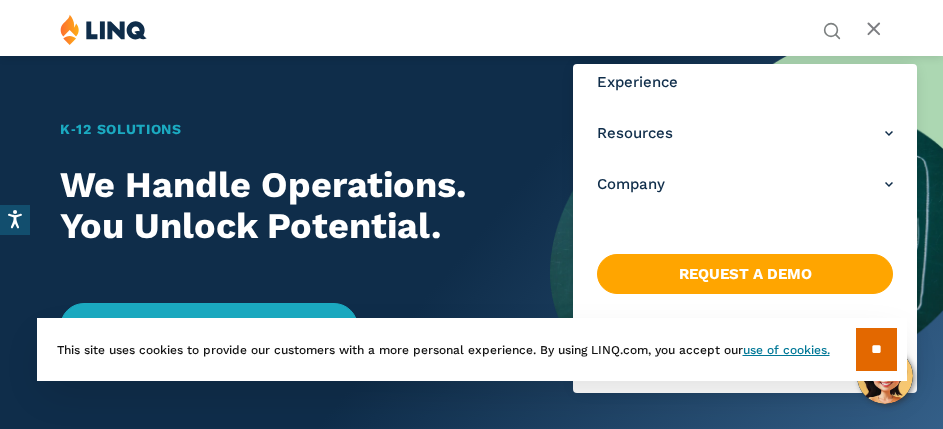 scroll, scrollTop: 140, scrollLeft: 0, axis: vertical 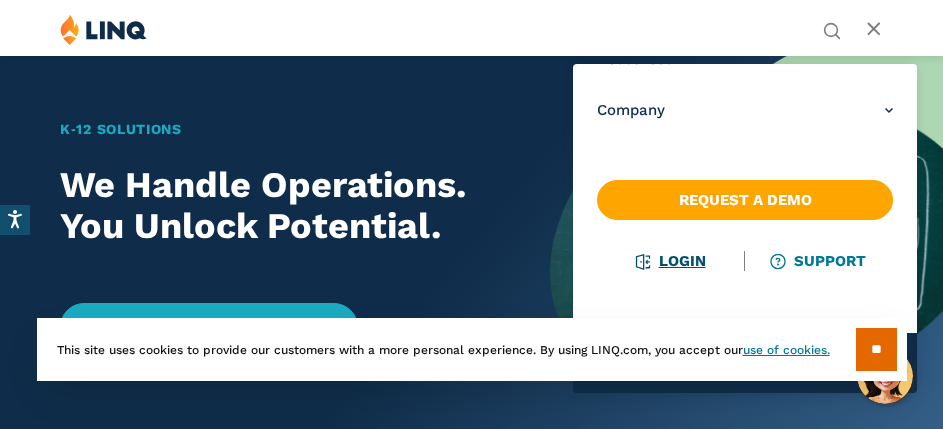 click on "Login" at bounding box center (670, 261) 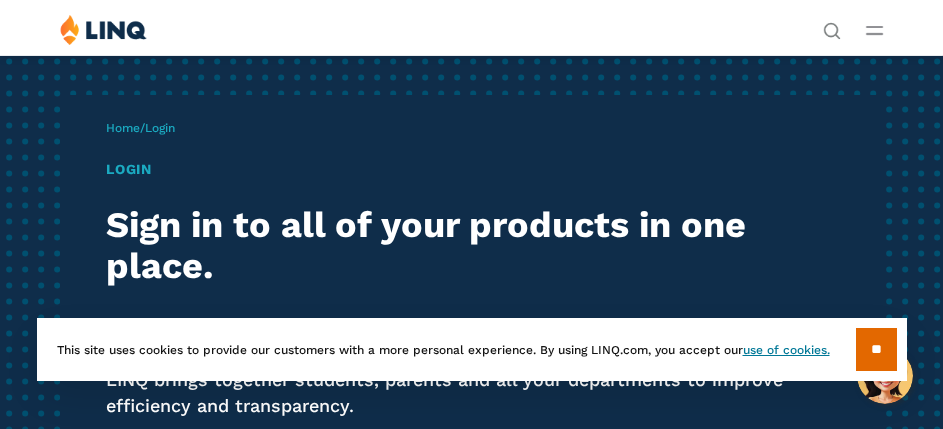 scroll, scrollTop: 0, scrollLeft: 0, axis: both 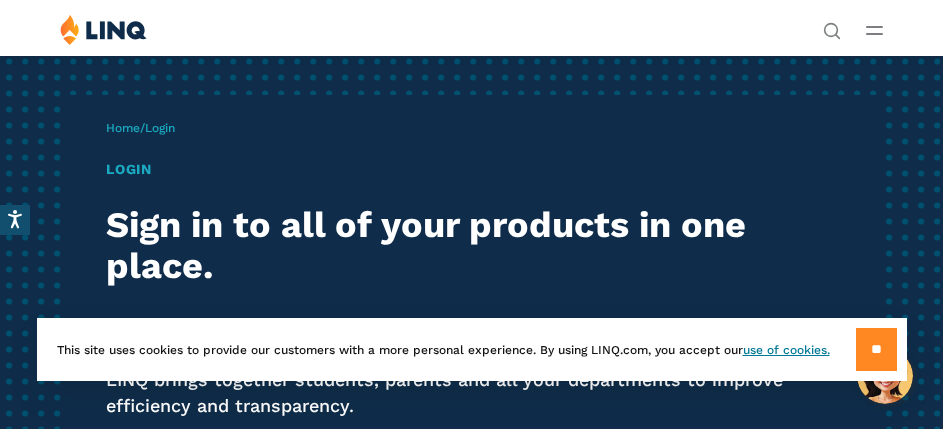 click on "**" at bounding box center (876, 349) 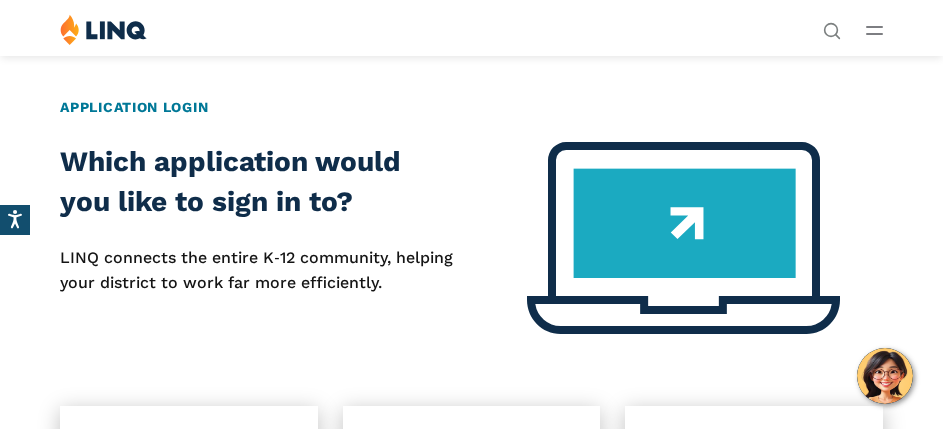 scroll, scrollTop: 500, scrollLeft: 0, axis: vertical 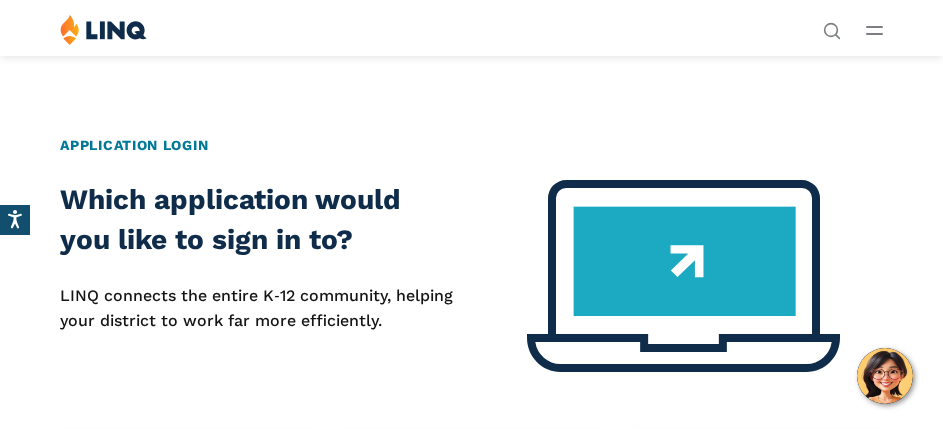 click at bounding box center [683, 276] 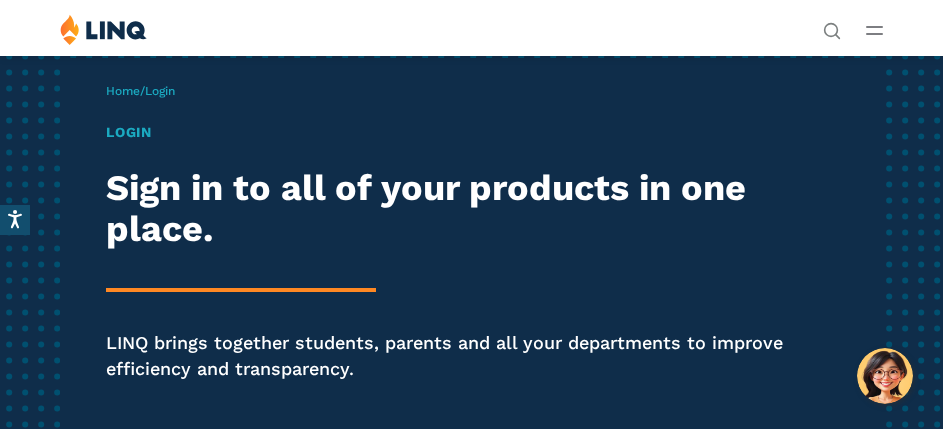 scroll, scrollTop: 0, scrollLeft: 0, axis: both 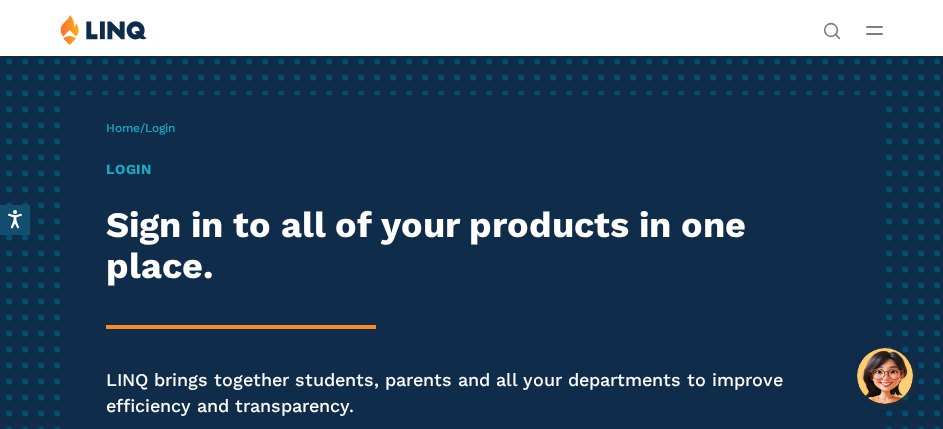 click on "Login" at bounding box center [471, 169] 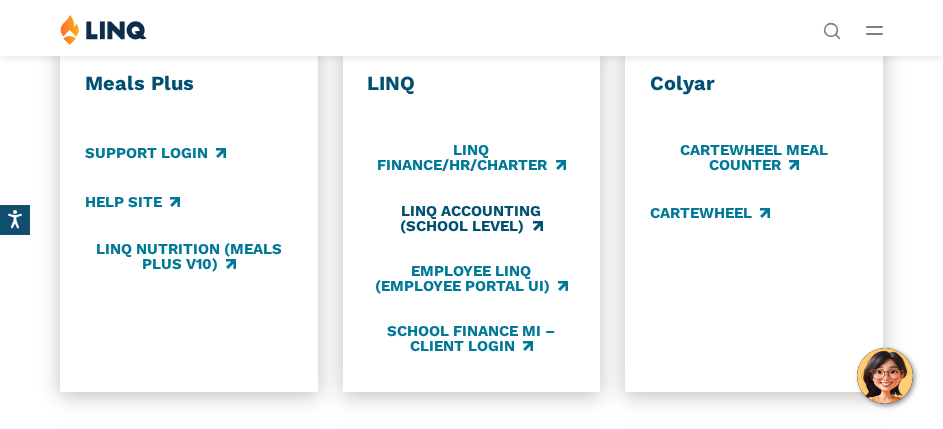 scroll, scrollTop: 900, scrollLeft: 0, axis: vertical 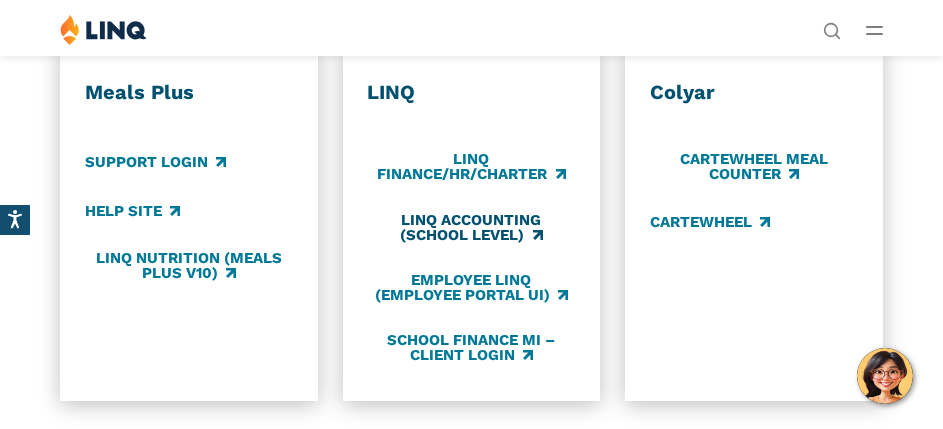 click on "LINQ Accounting (school level)" at bounding box center (471, 227) 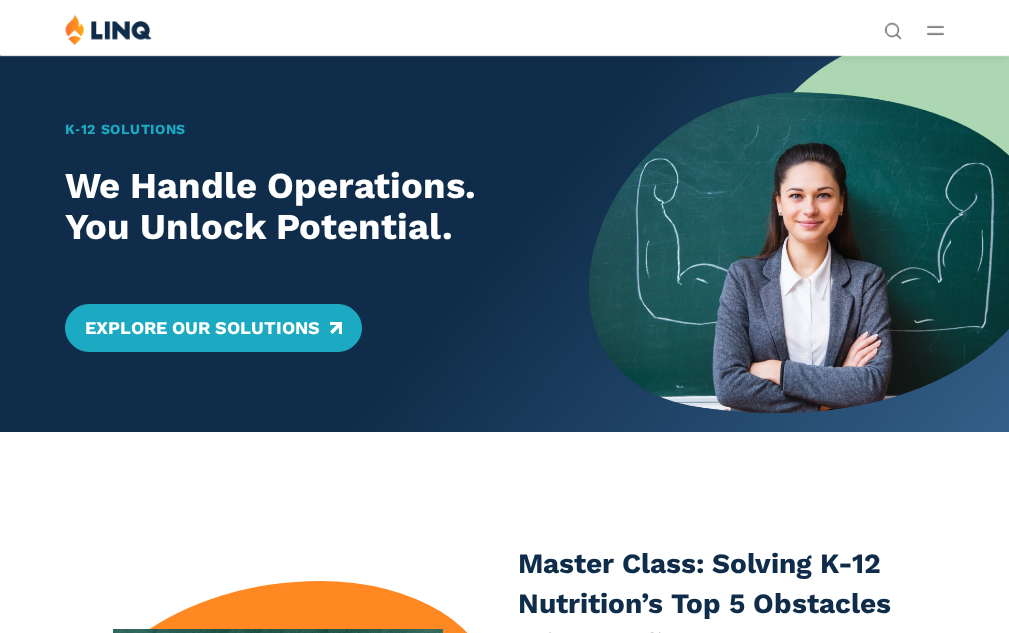 scroll, scrollTop: 0, scrollLeft: 0, axis: both 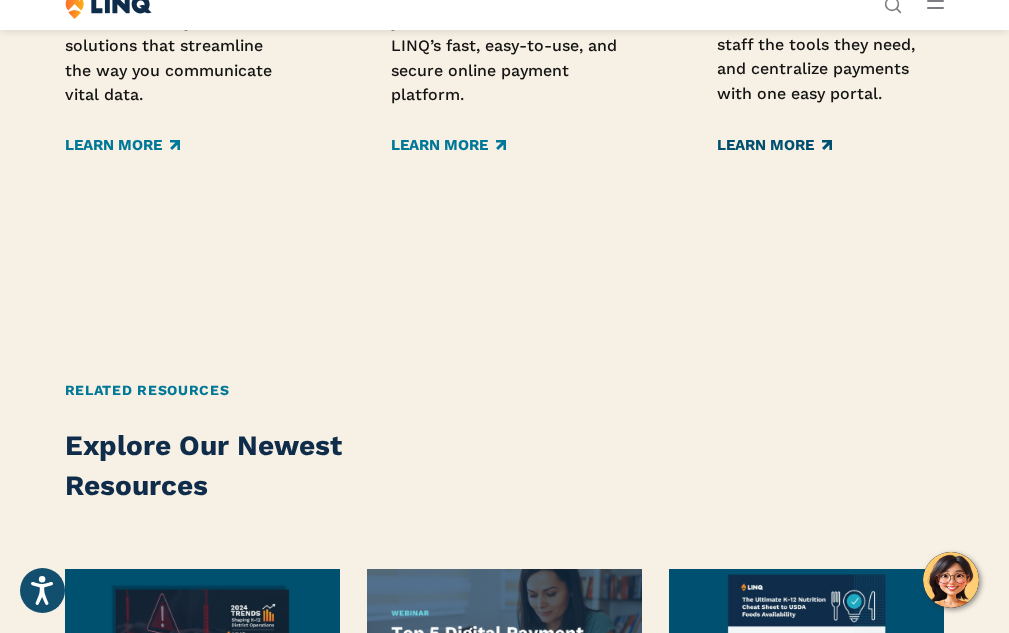 click on "Learn More" at bounding box center [774, 145] 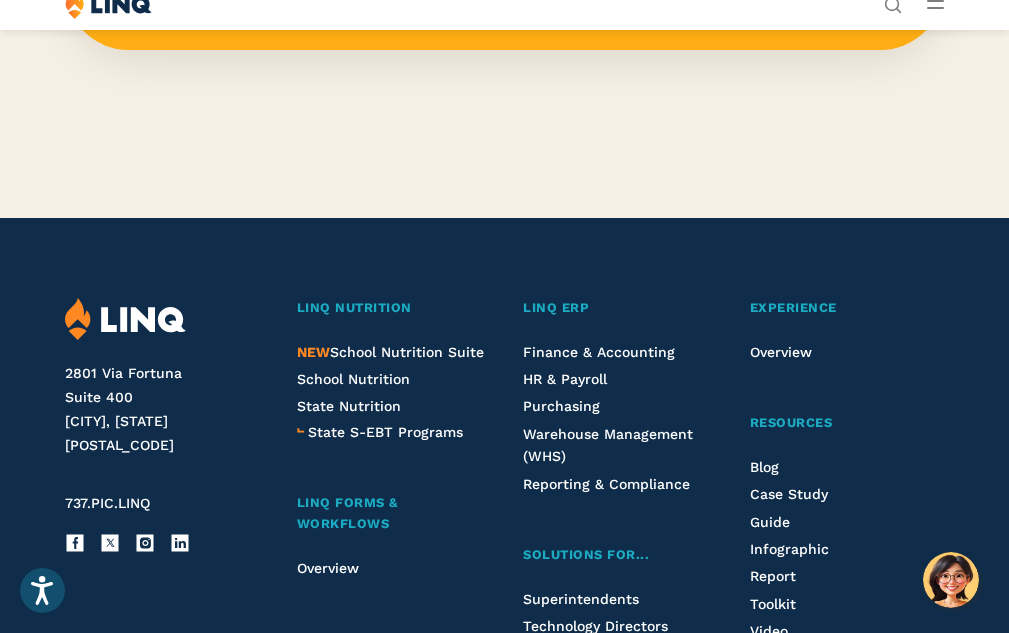 scroll, scrollTop: 4620, scrollLeft: 0, axis: vertical 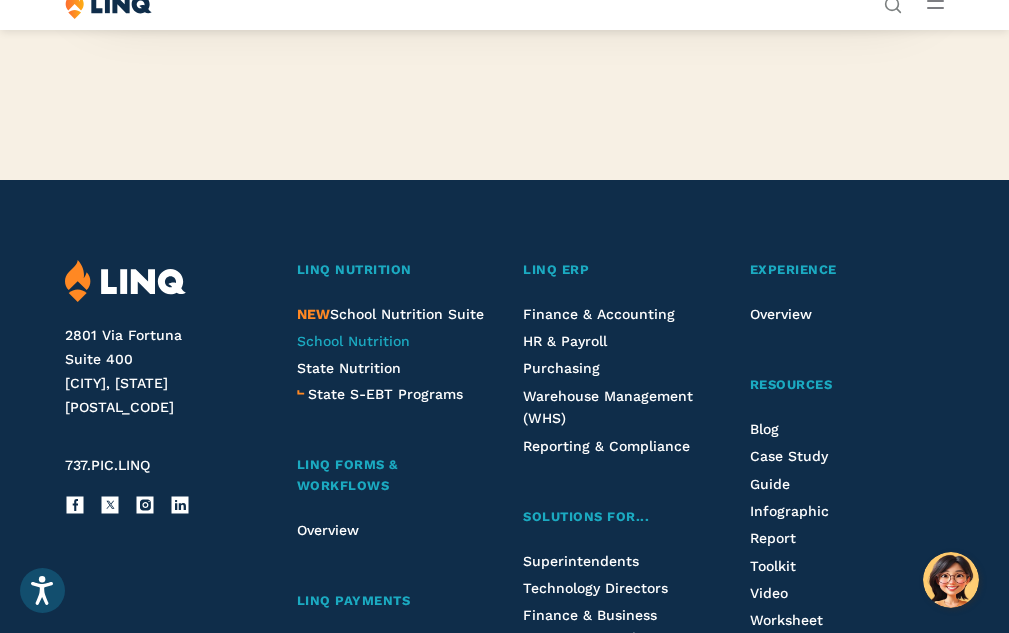 click on "School Nutrition" at bounding box center (353, 341) 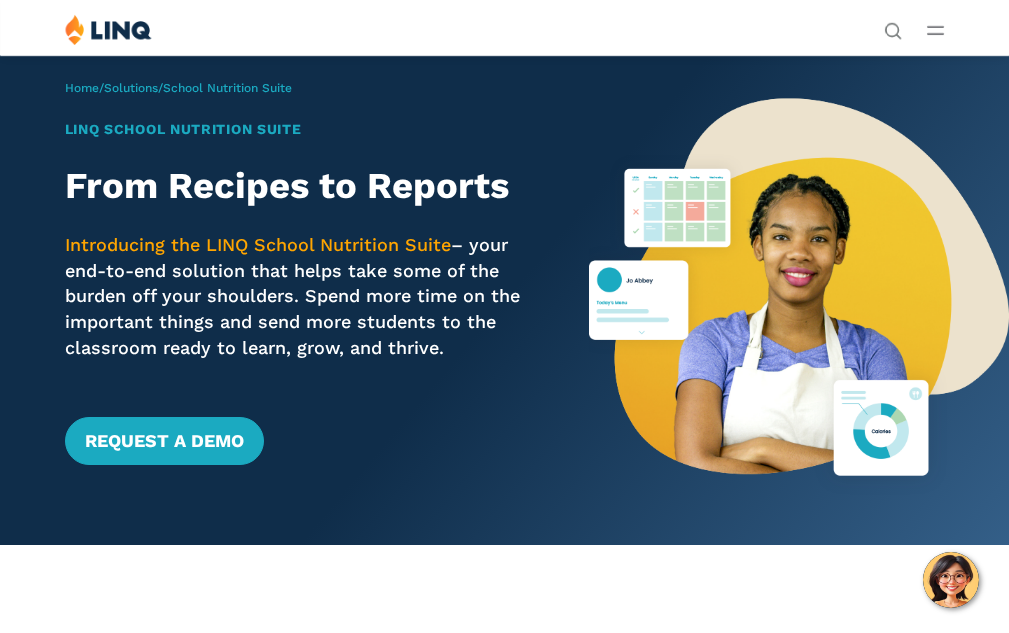 scroll, scrollTop: 0, scrollLeft: 0, axis: both 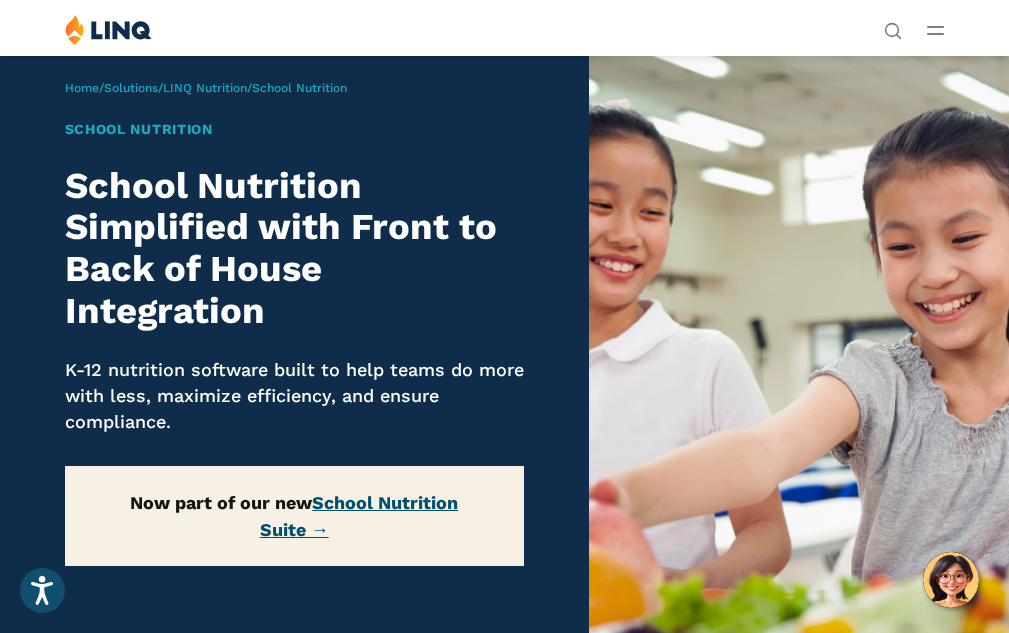 click on "School Nutrition Suite →" at bounding box center (359, 516) 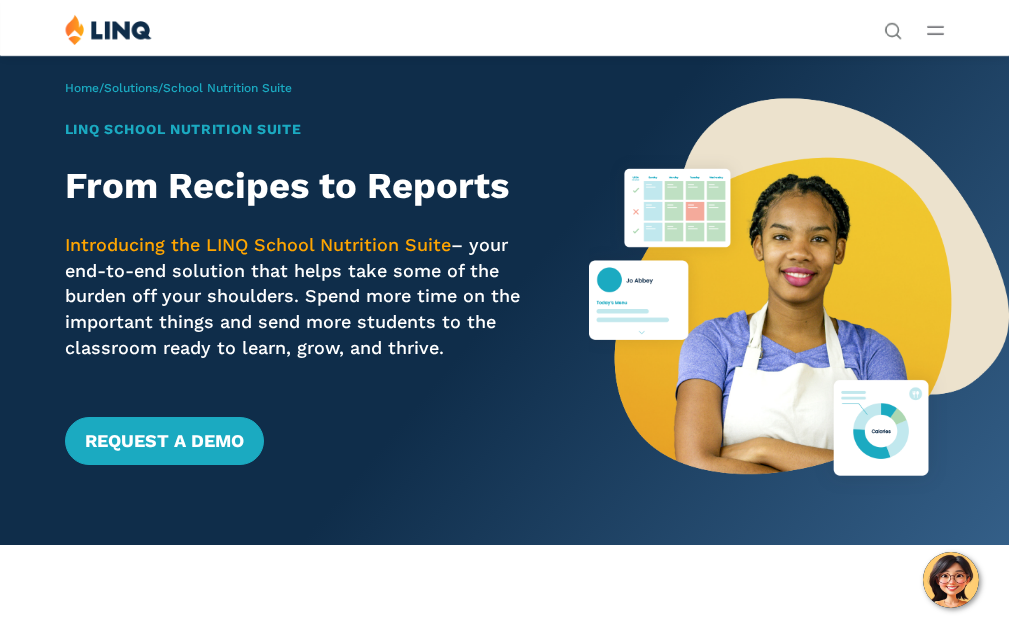 scroll, scrollTop: 0, scrollLeft: 0, axis: both 